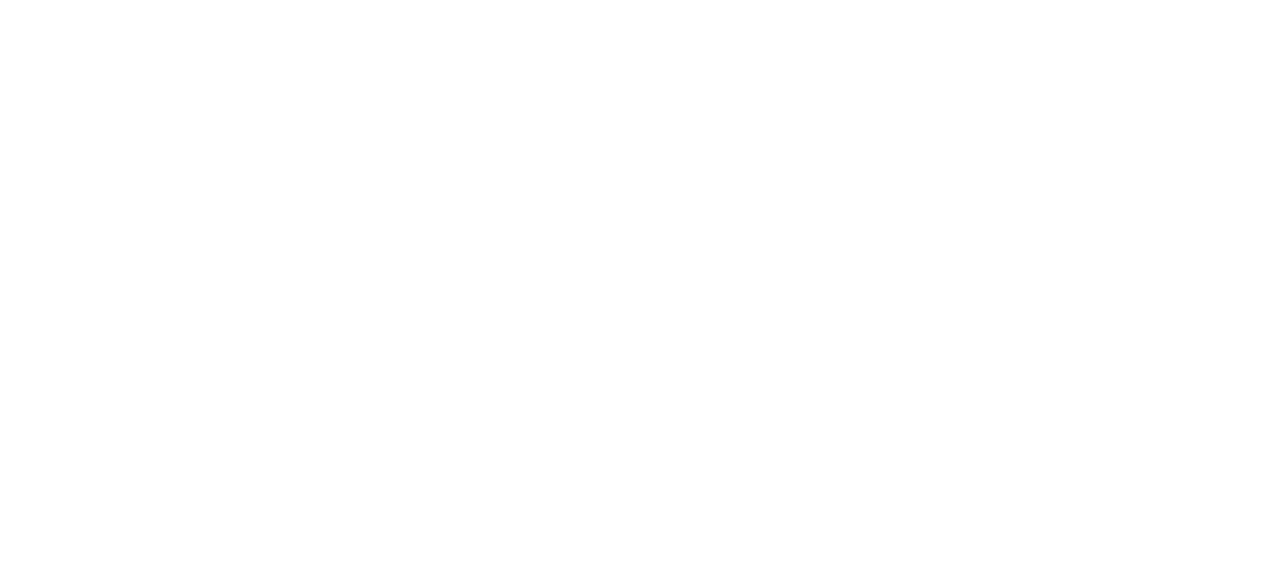 scroll, scrollTop: 0, scrollLeft: 0, axis: both 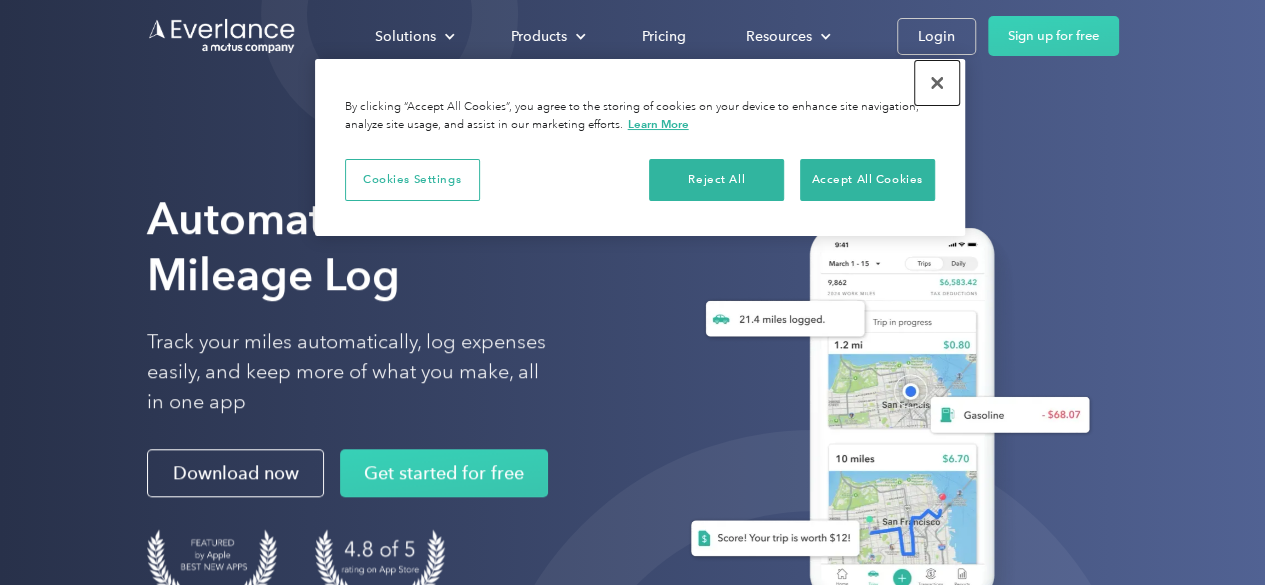 click at bounding box center (937, 83) 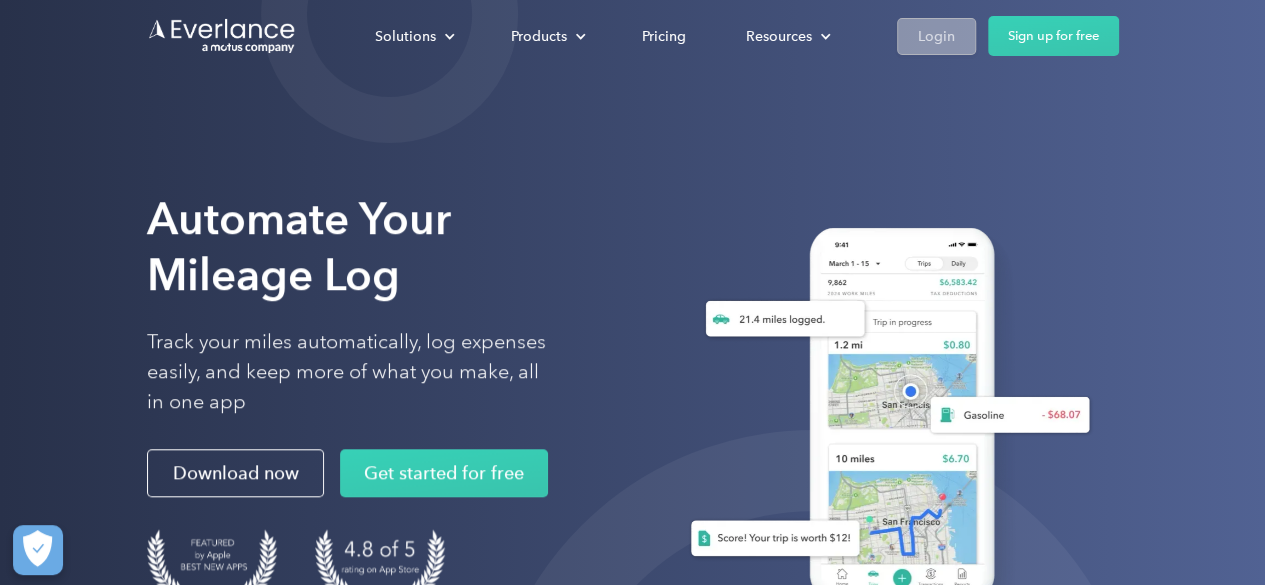click on "Login" at bounding box center (936, 36) 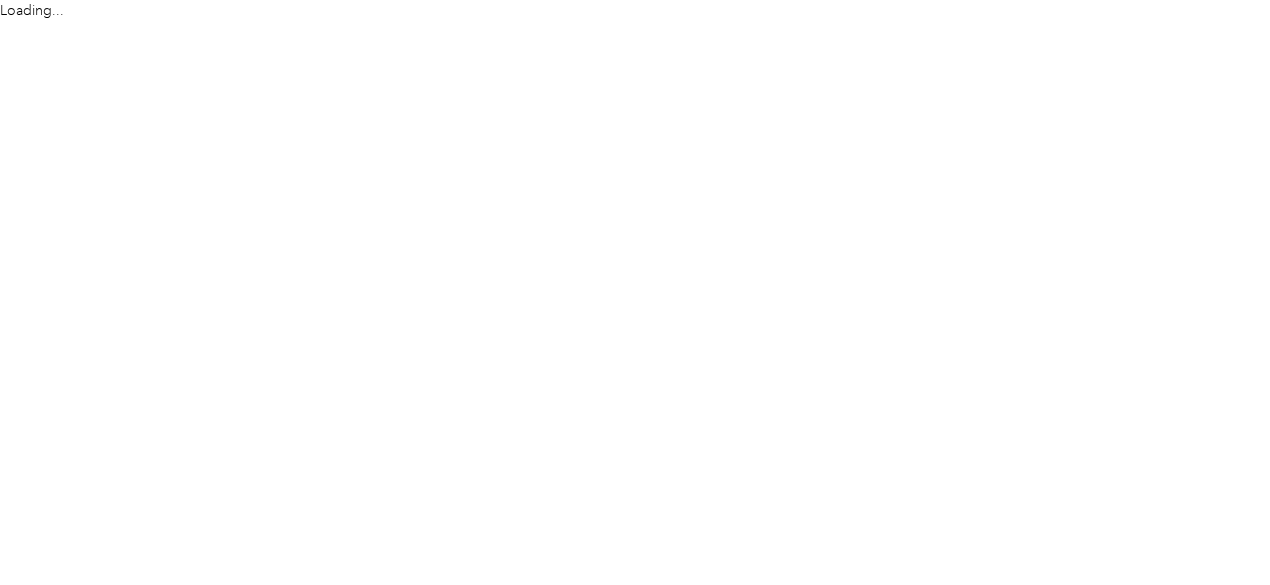scroll, scrollTop: 0, scrollLeft: 0, axis: both 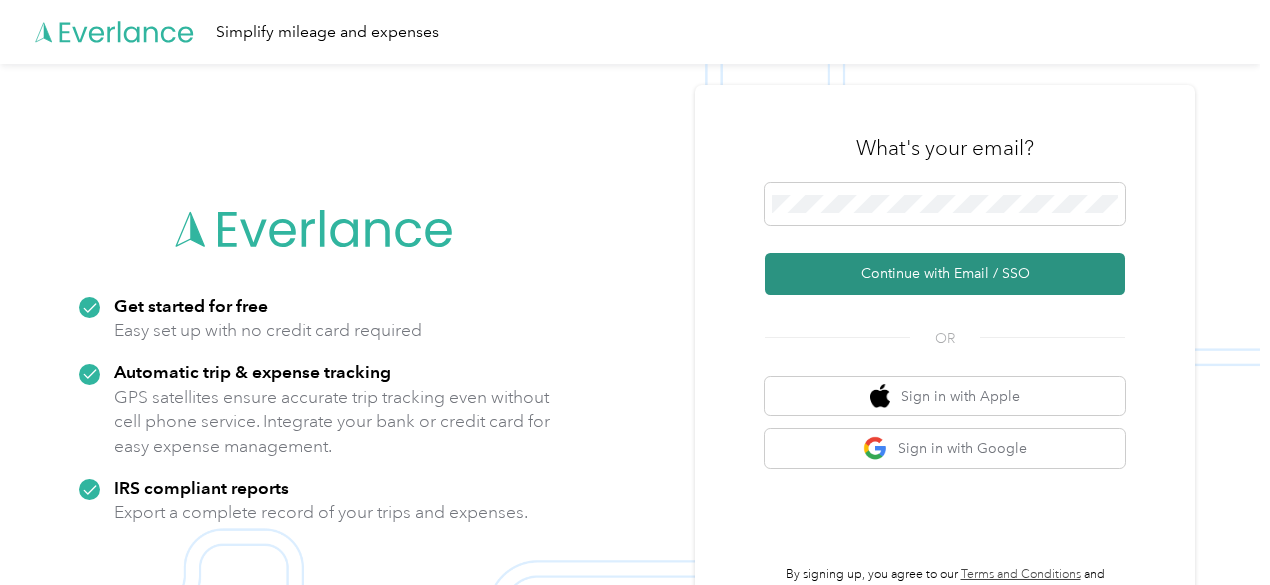 click on "Continue with Email / SSO" at bounding box center (945, 274) 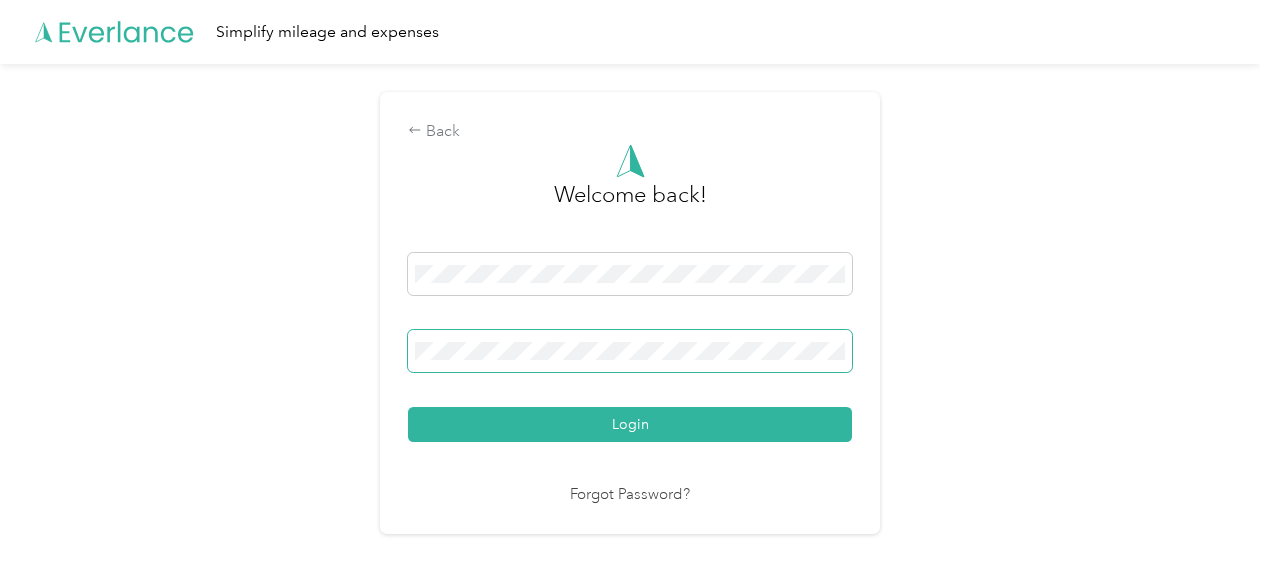 click on "Login" at bounding box center [630, 424] 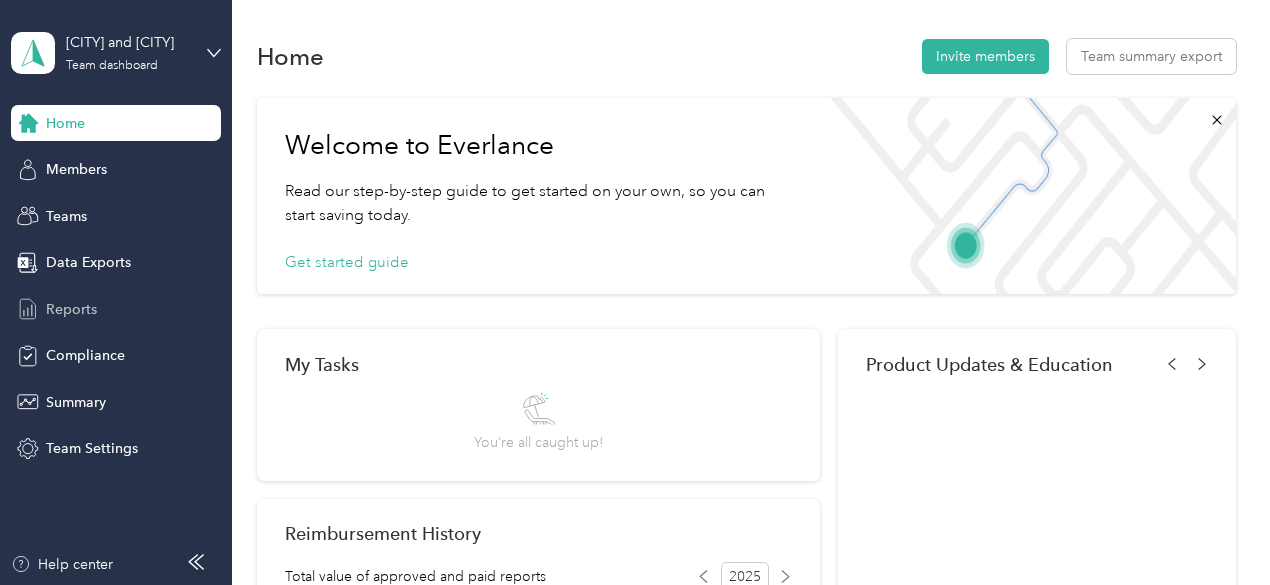 click on "Reports" at bounding box center (71, 309) 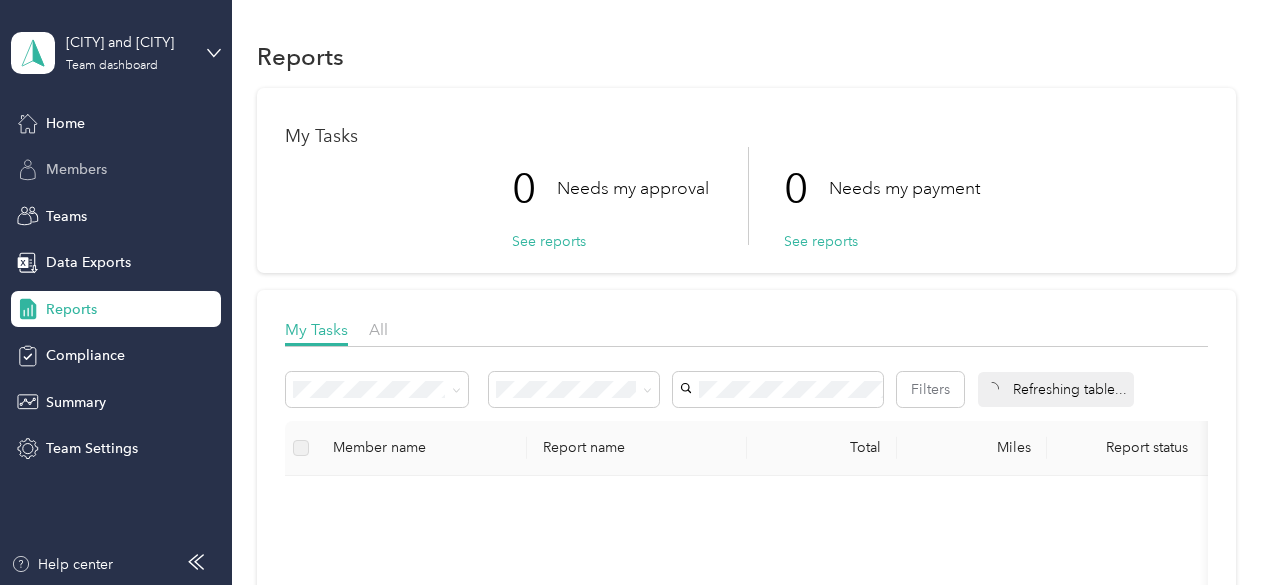 click on "Members" at bounding box center [116, 170] 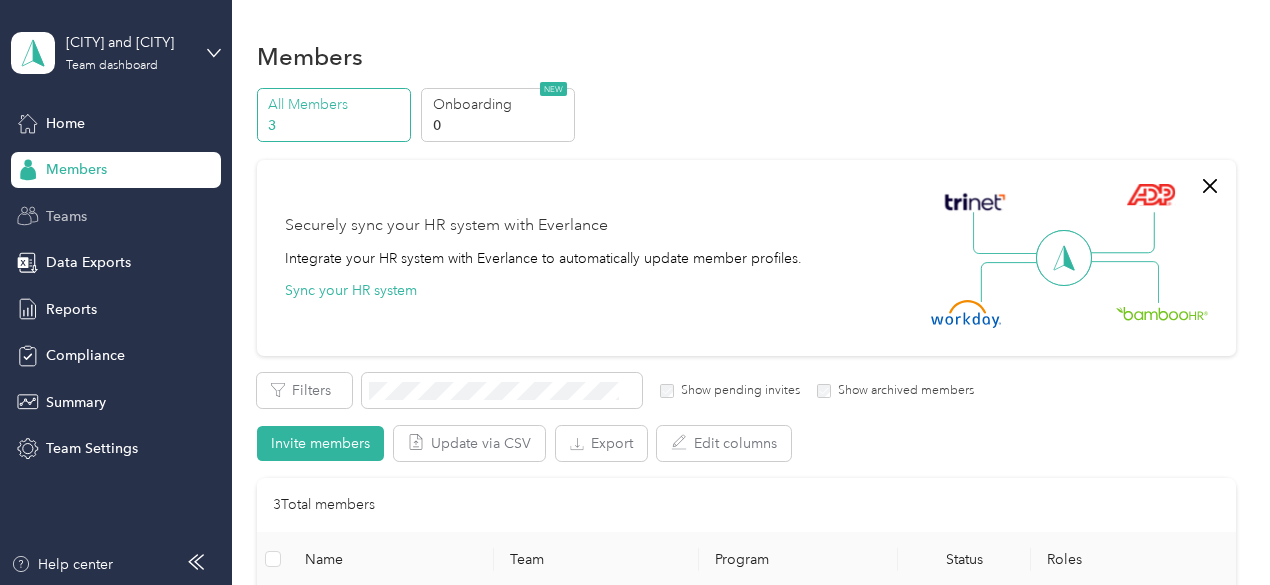 click on "Teams" at bounding box center (116, 216) 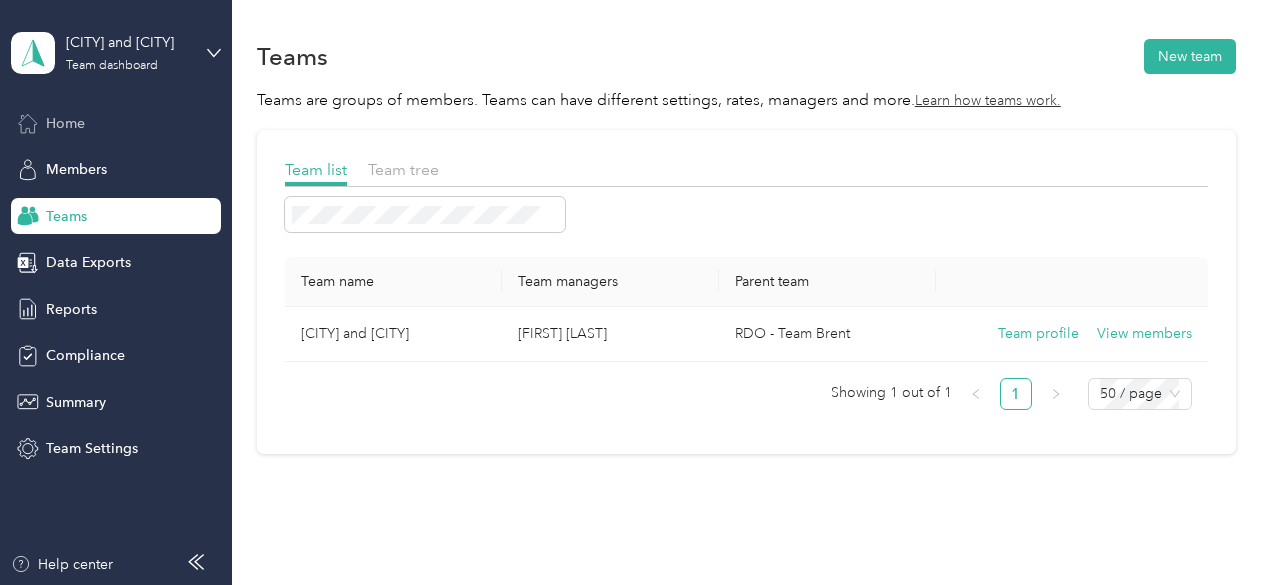click on "Home" at bounding box center (116, 123) 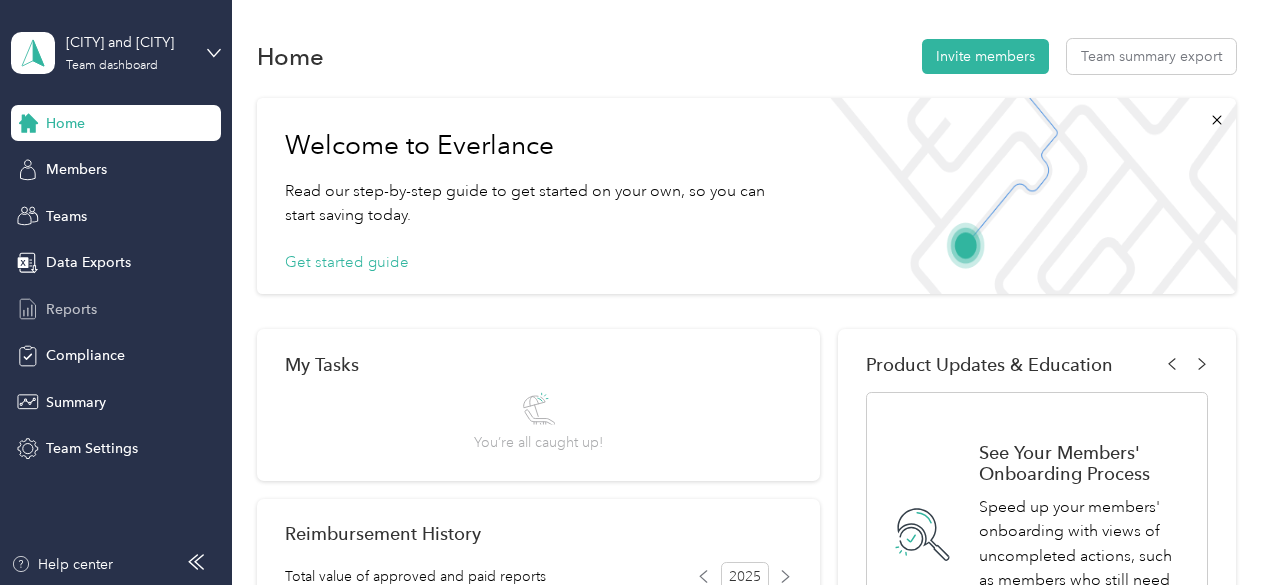 click on "Reports" at bounding box center (71, 309) 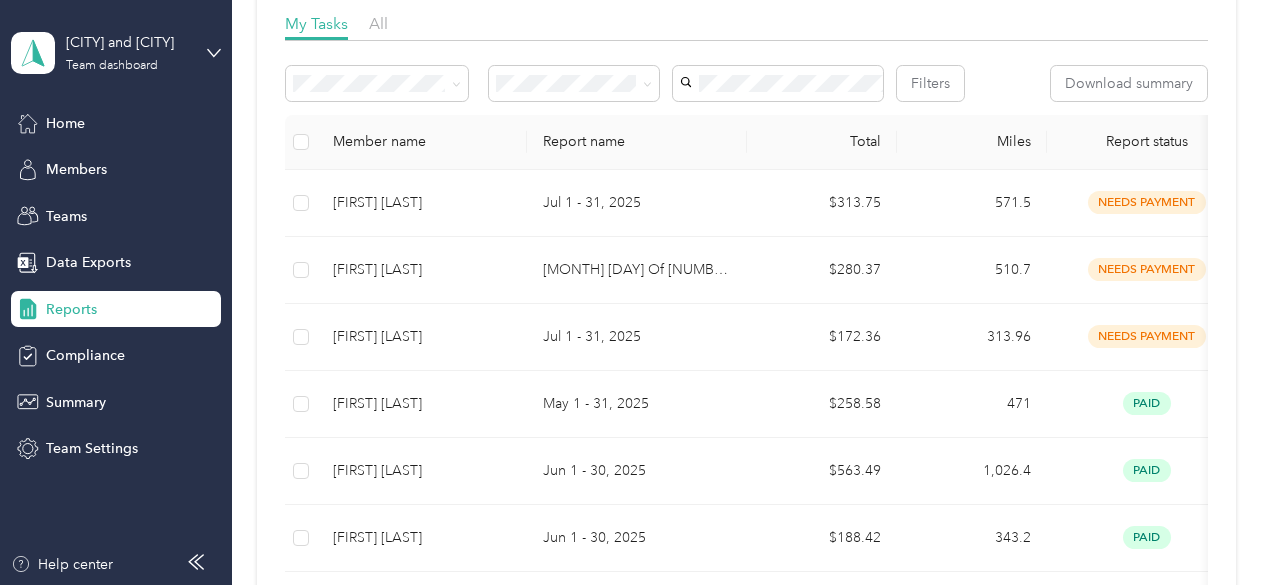 scroll, scrollTop: 302, scrollLeft: 0, axis: vertical 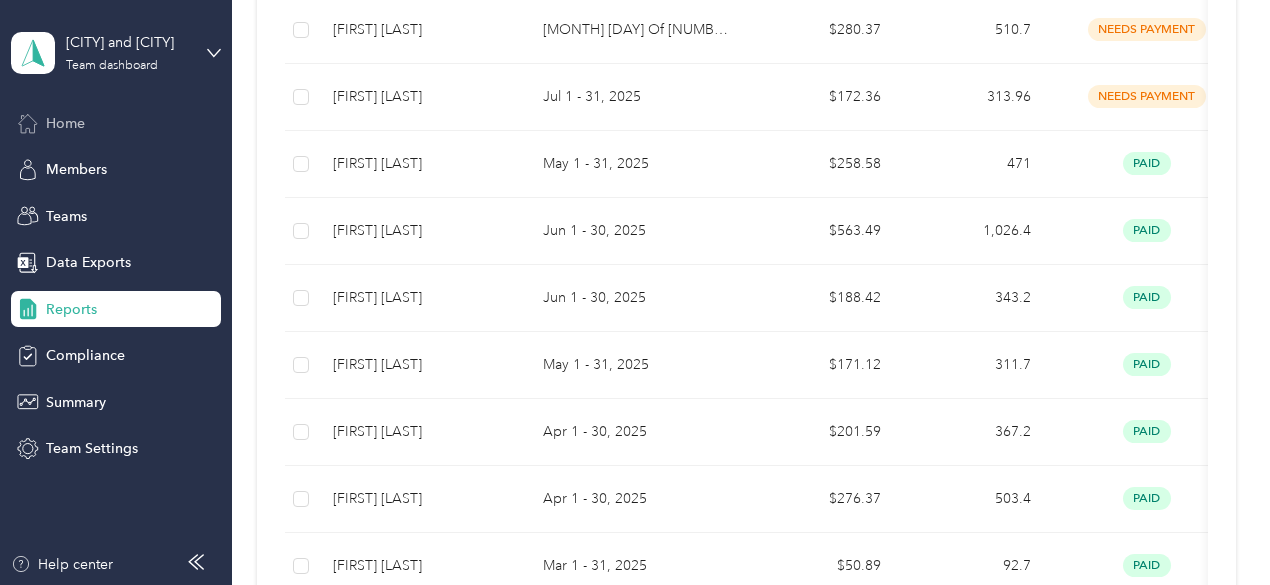 click on "Home" at bounding box center [65, 123] 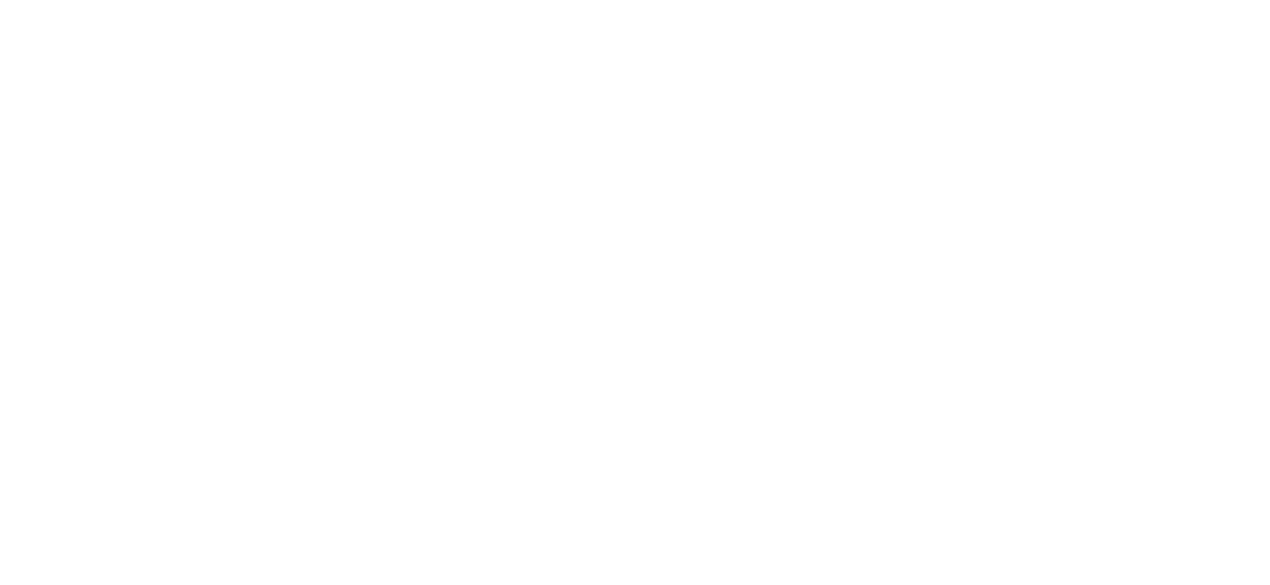 scroll, scrollTop: 0, scrollLeft: 0, axis: both 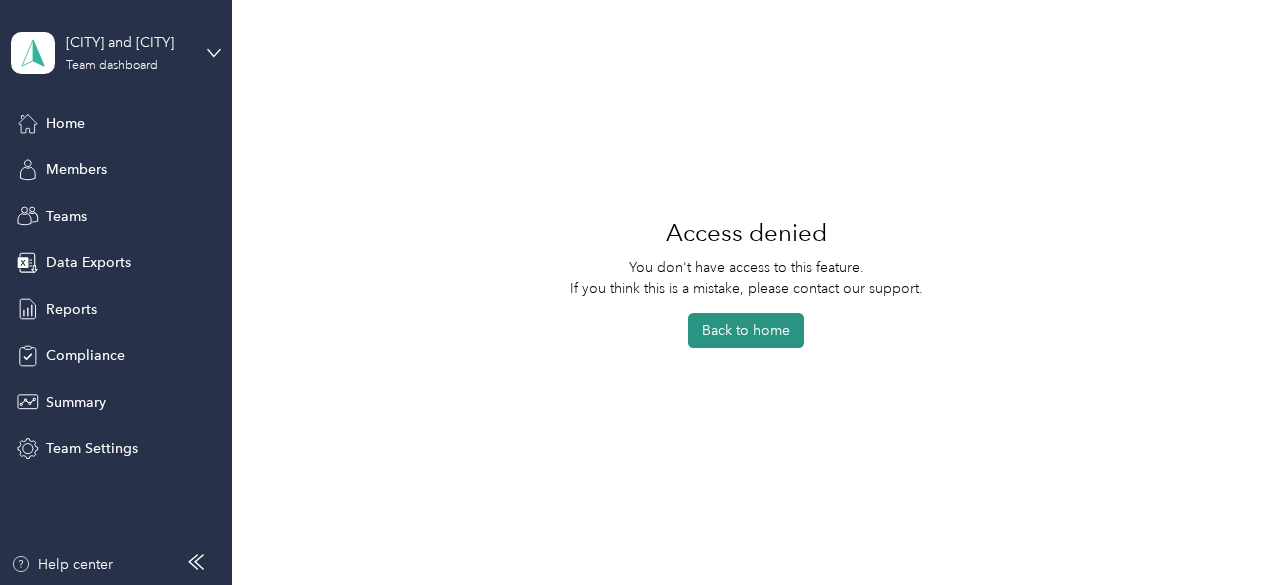 click on "Back to home" at bounding box center (746, 330) 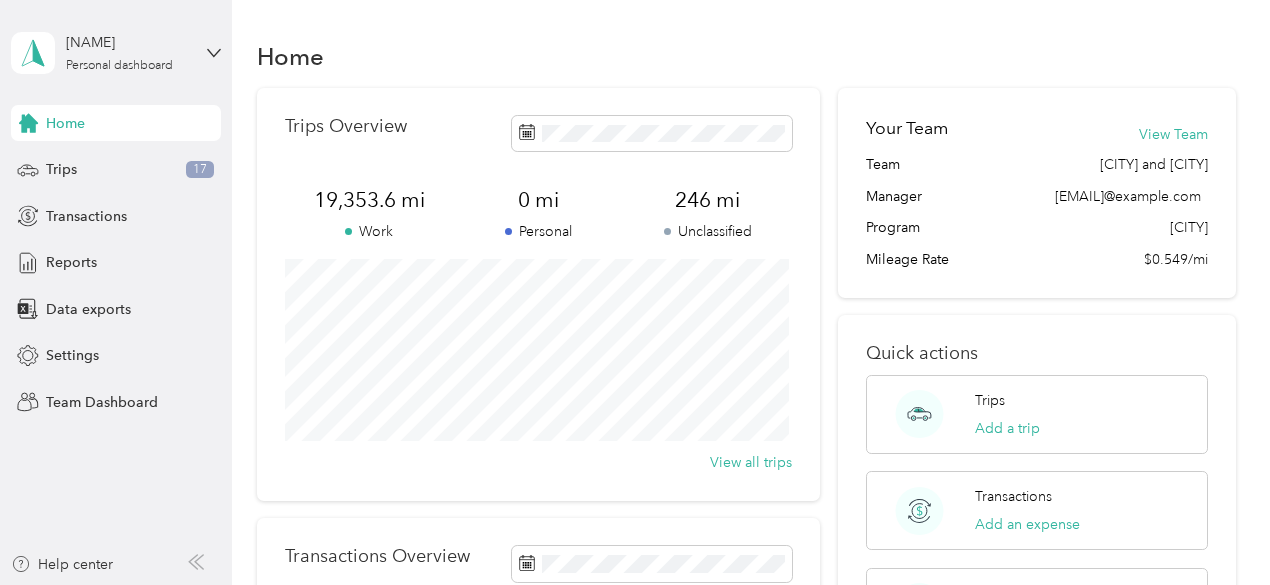 click on "Nina Groebe Personal dashboard" at bounding box center (116, 53) 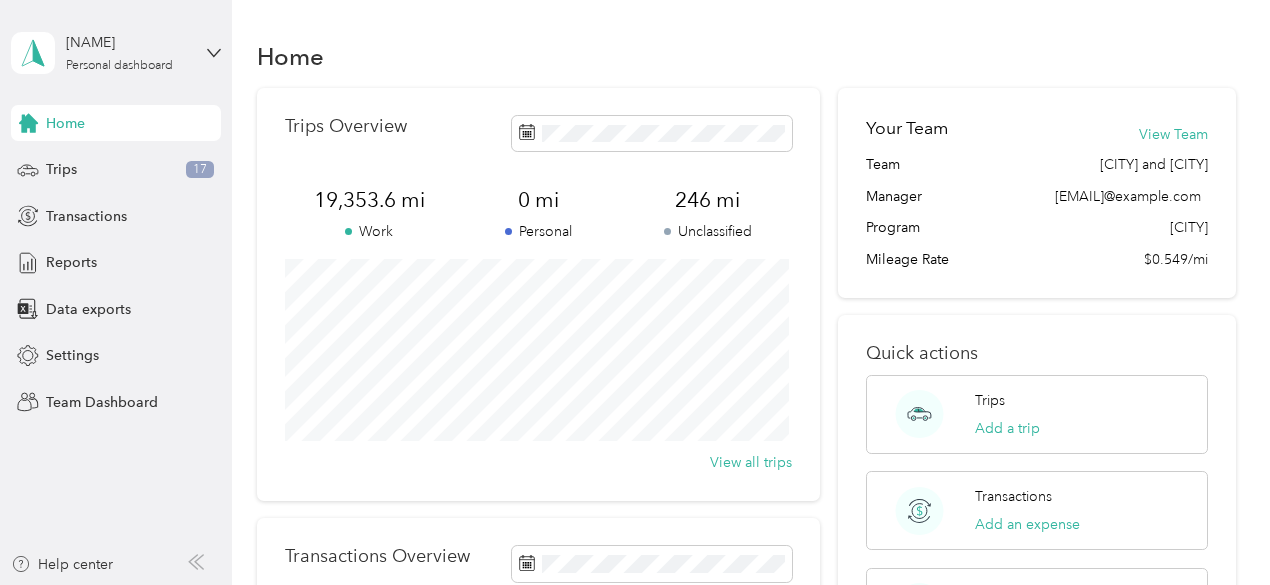 click on "Team dashboard" at bounding box center [176, 164] 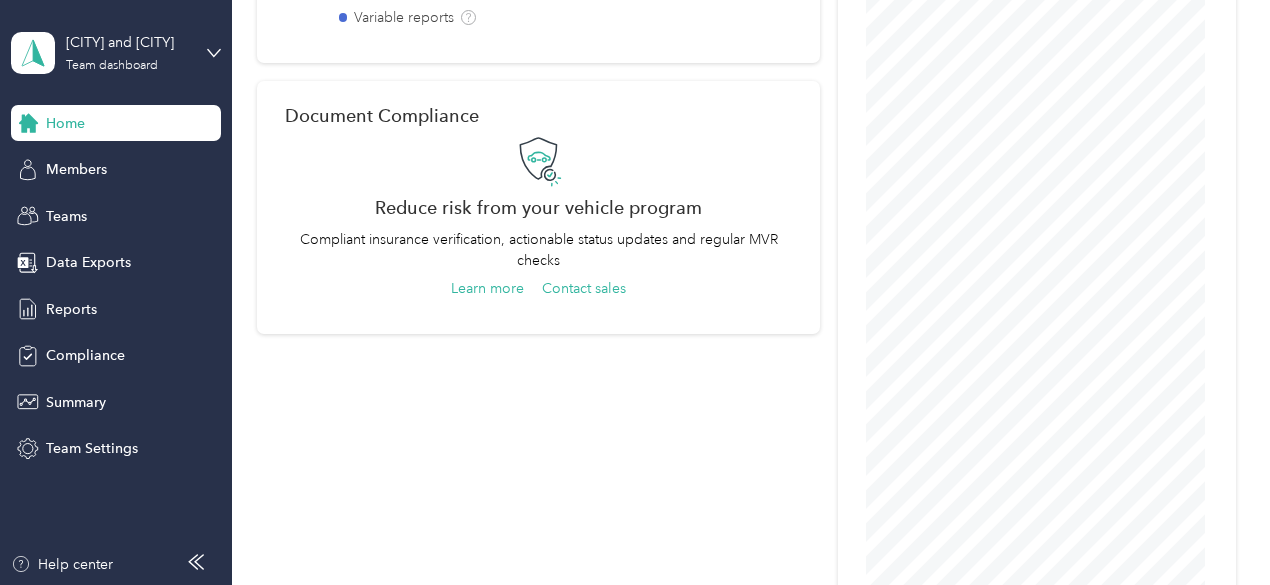 scroll, scrollTop: 1816, scrollLeft: 0, axis: vertical 